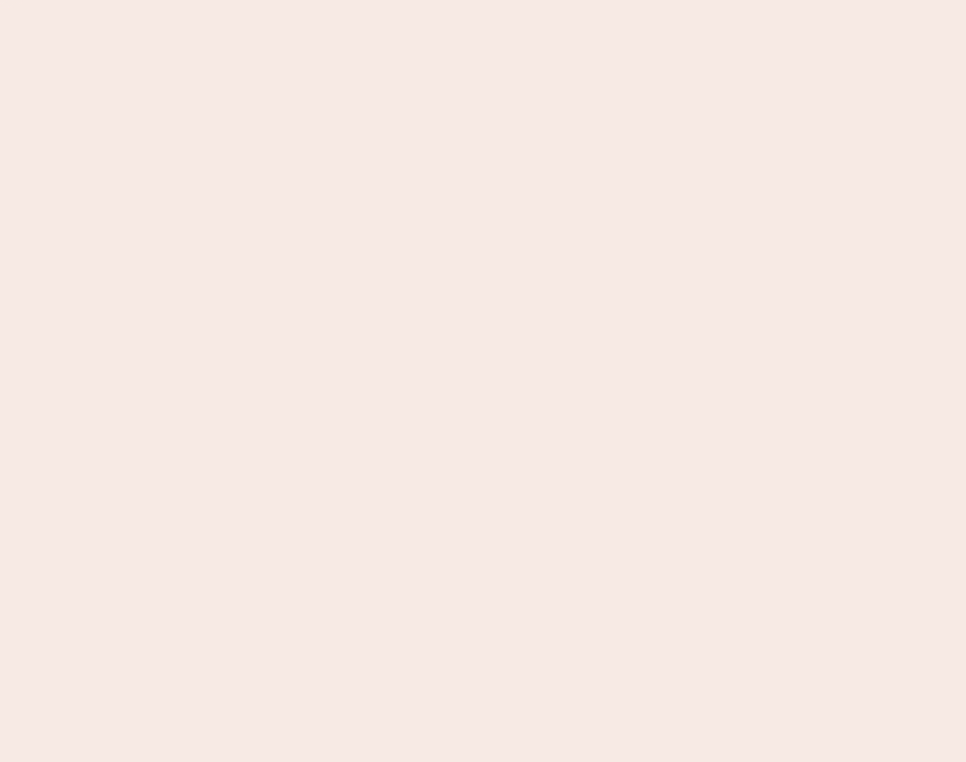 scroll, scrollTop: 0, scrollLeft: 0, axis: both 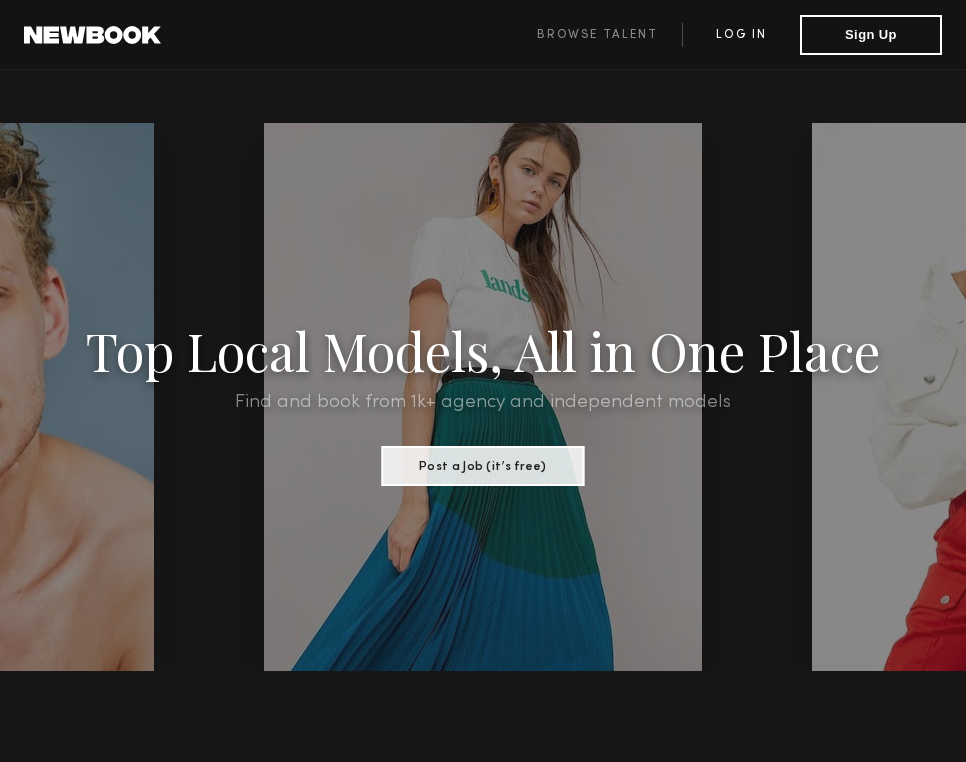 click on "Log in" 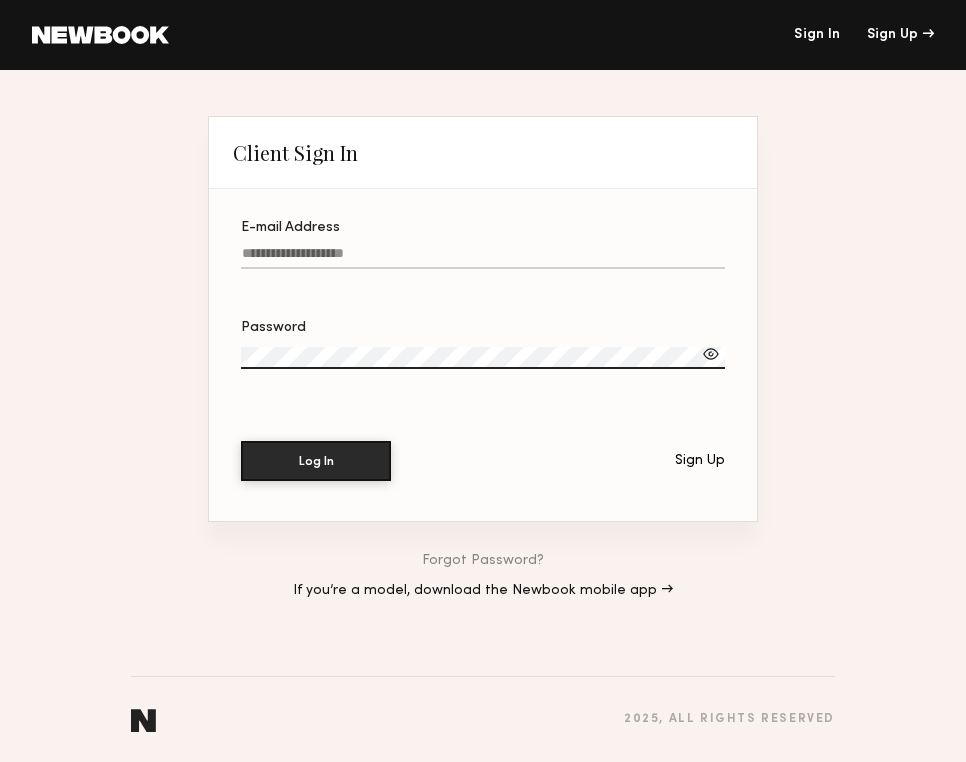 click on "E-mail Address" 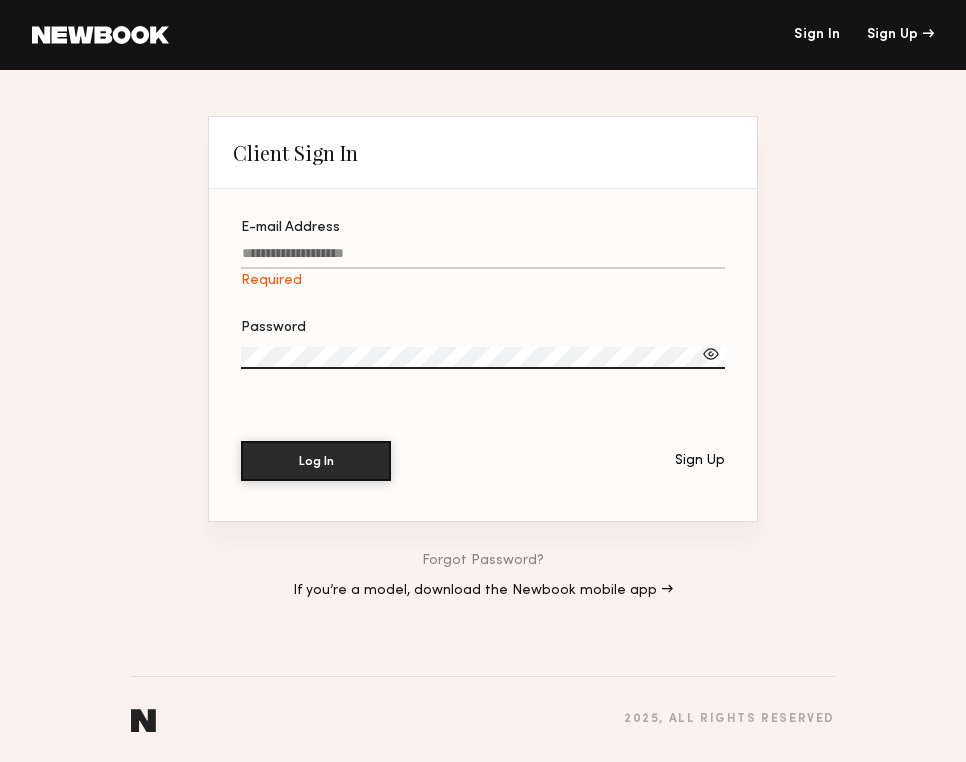 type on "**********" 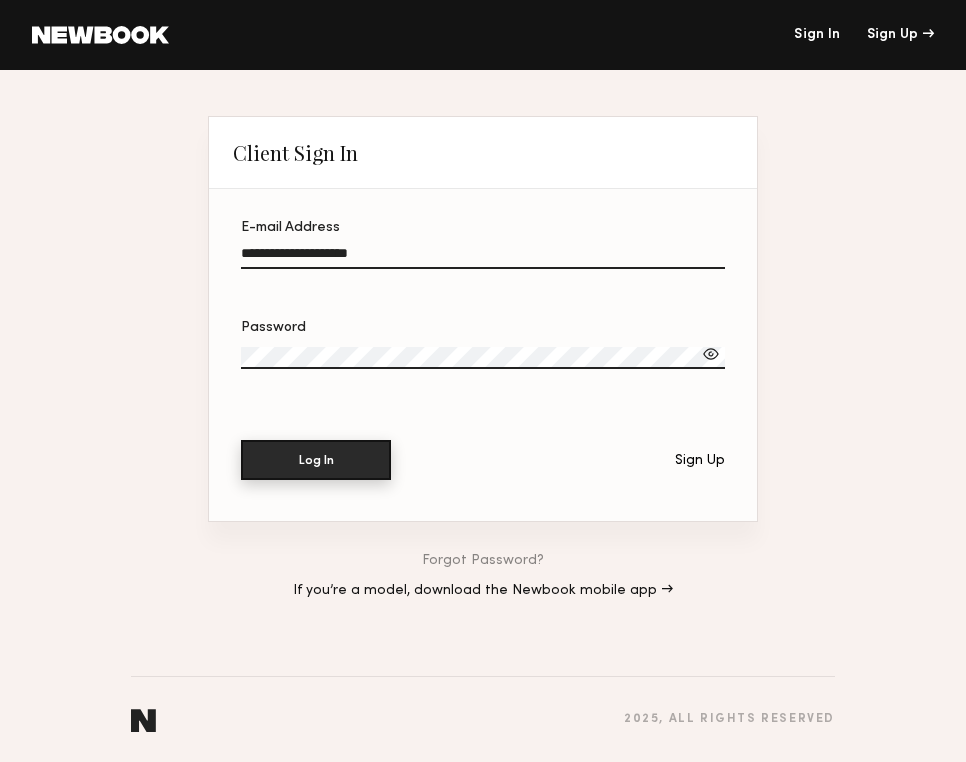 click on "Log In" 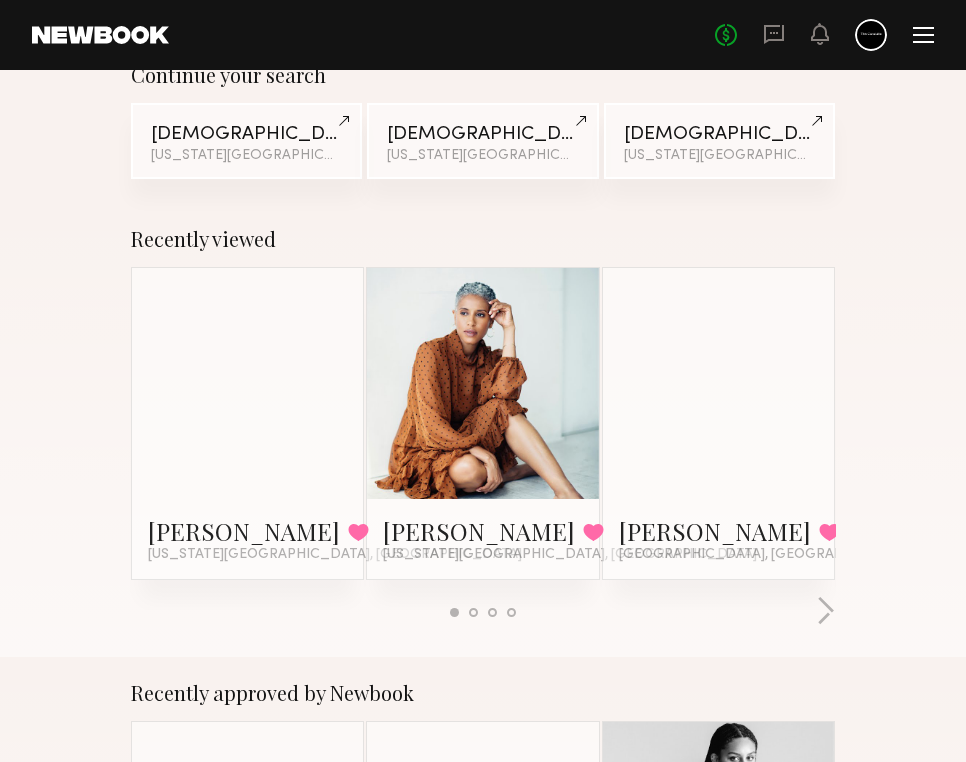 scroll, scrollTop: 180, scrollLeft: 0, axis: vertical 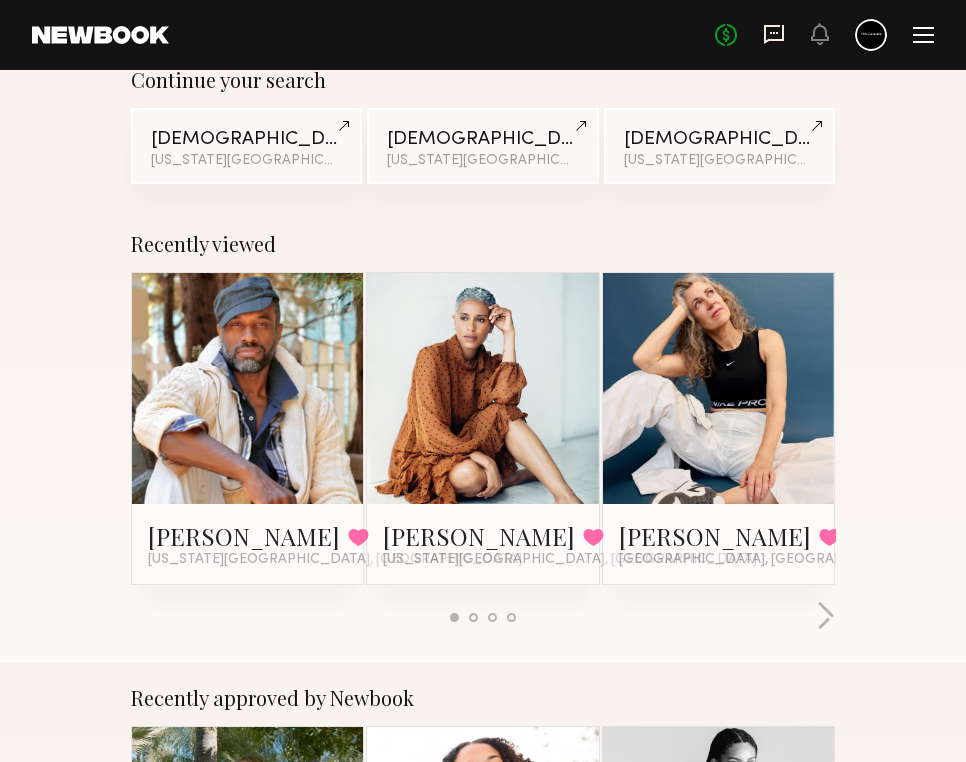 click 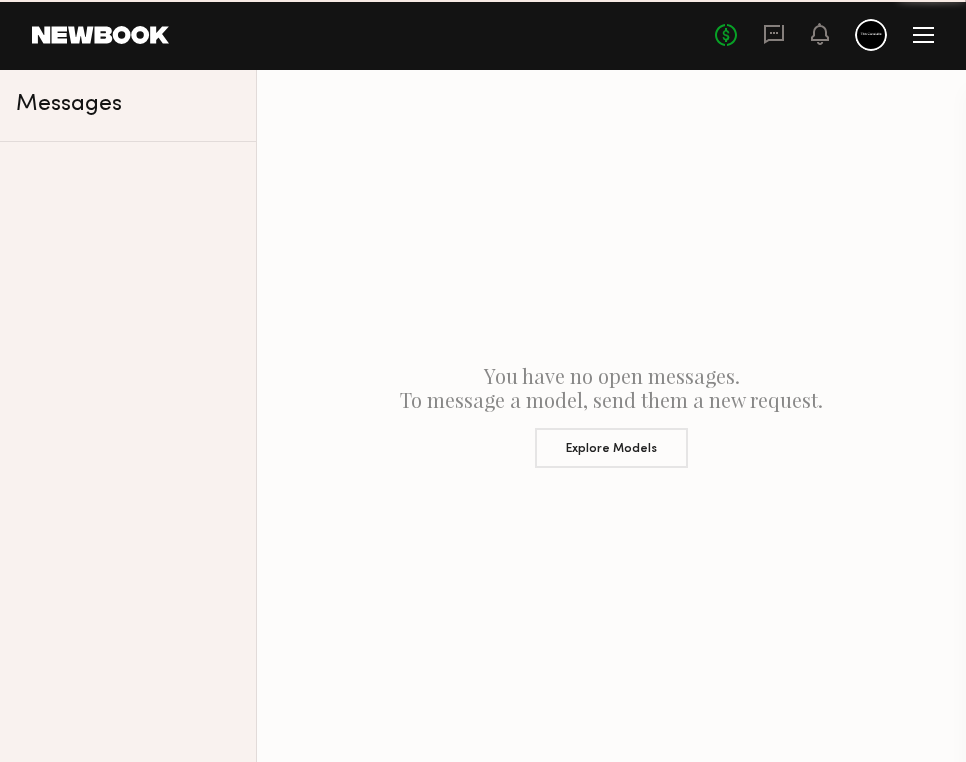 scroll, scrollTop: 0, scrollLeft: 0, axis: both 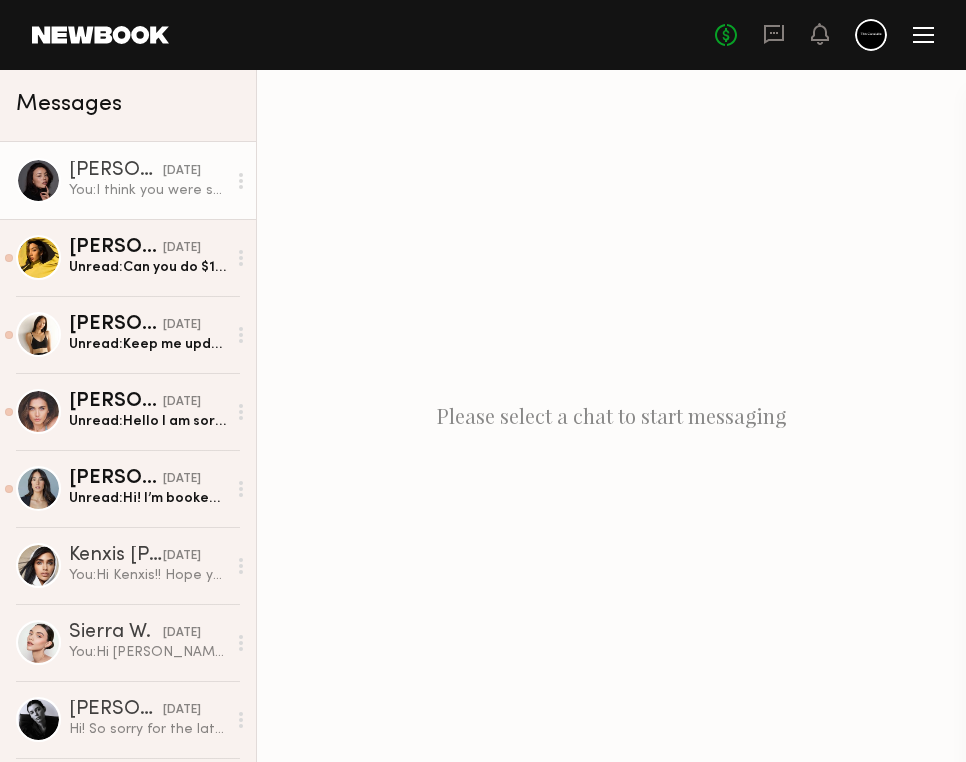 click on "Madison F." 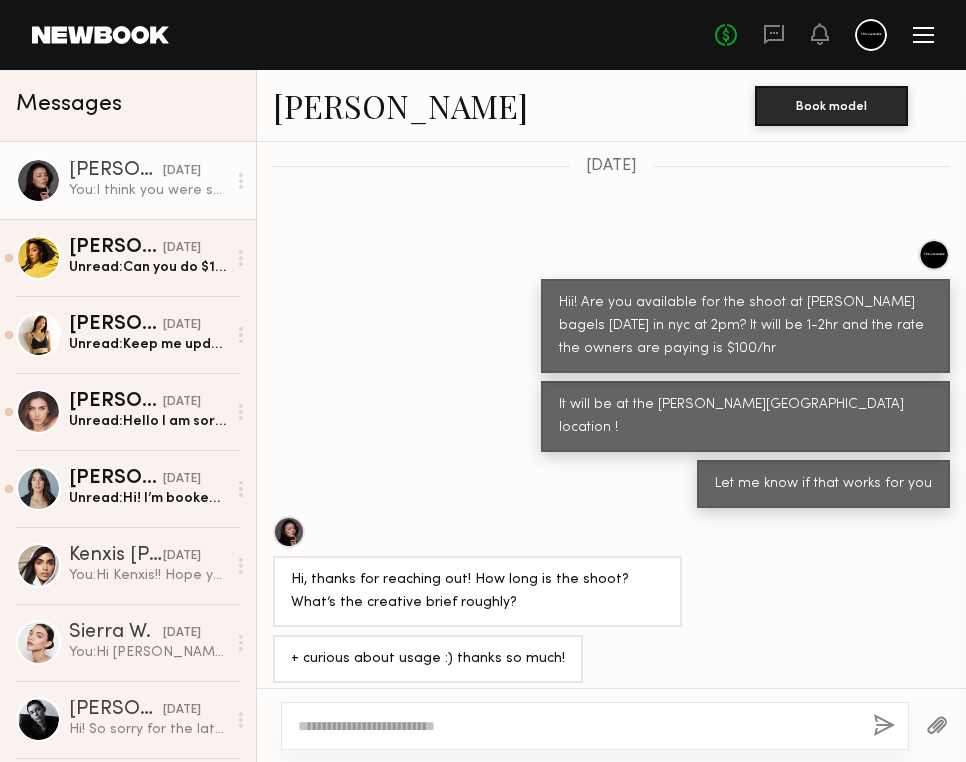 scroll, scrollTop: 800, scrollLeft: 0, axis: vertical 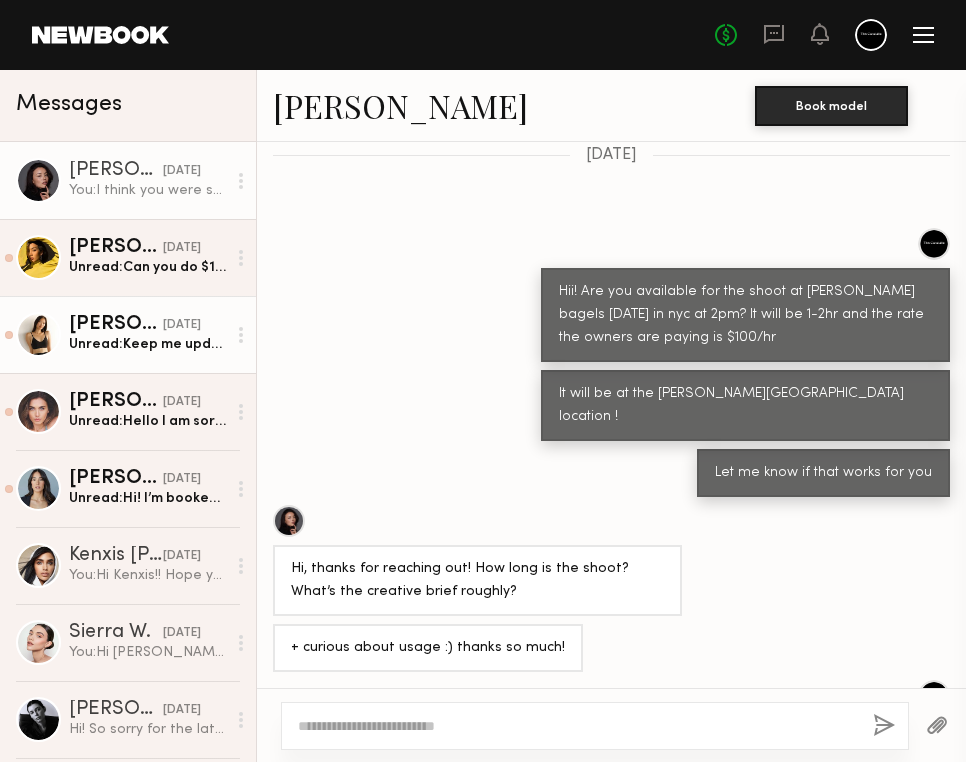 click on "Sophia C. 05/29/2025 Unread:  Keep me updated on the shoot date if it gets postponed!" 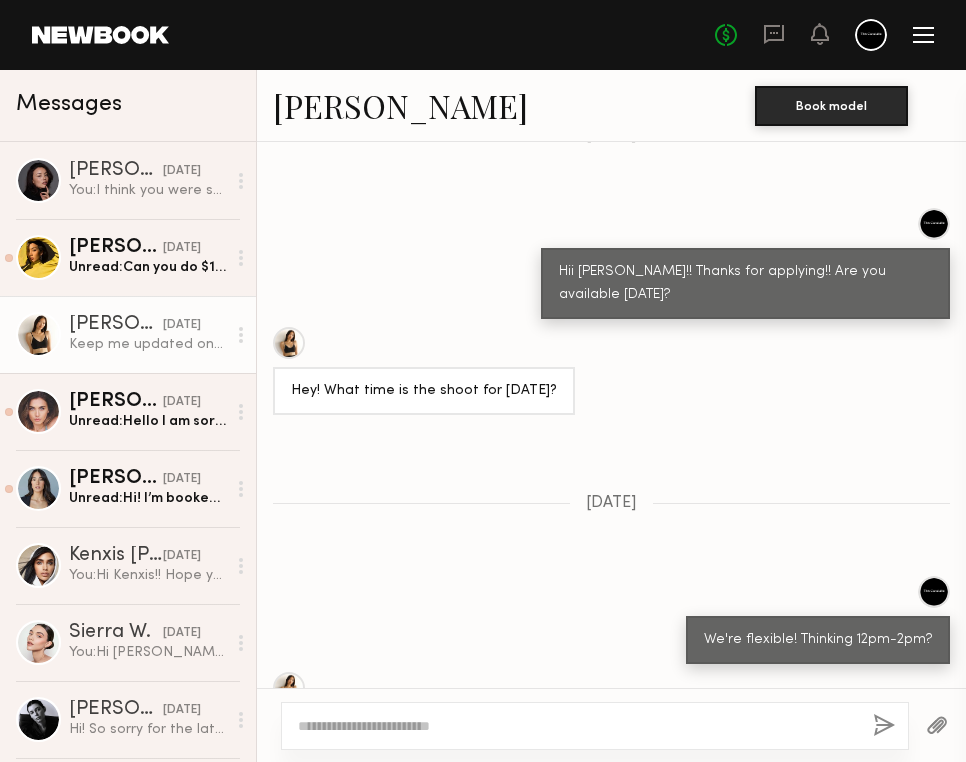 scroll, scrollTop: 812, scrollLeft: 0, axis: vertical 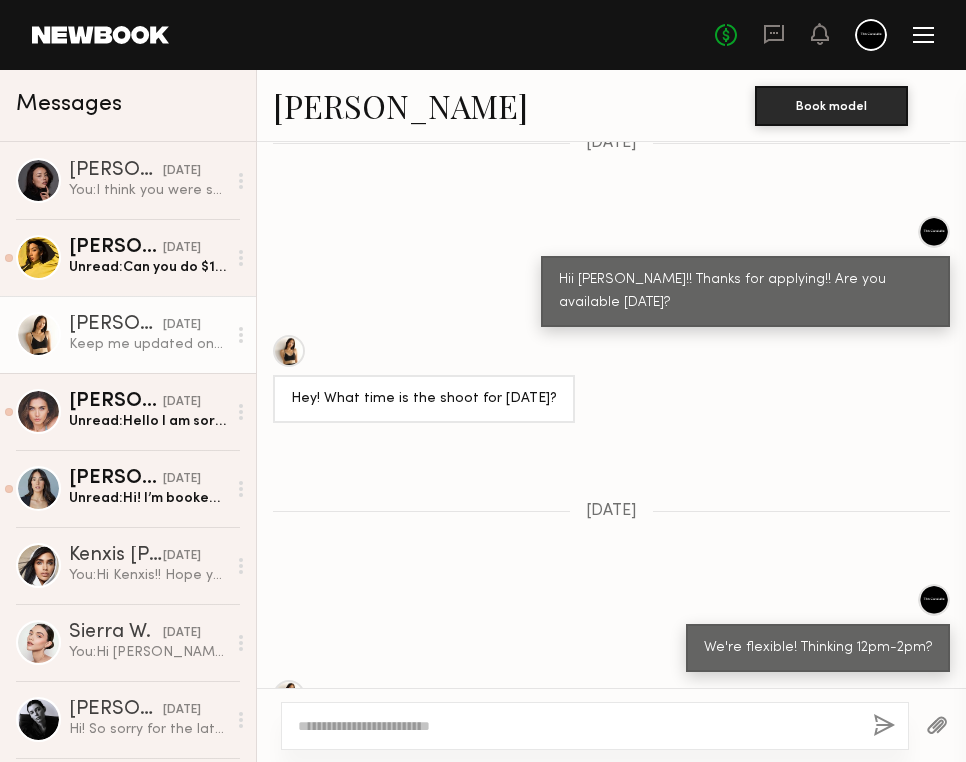 click 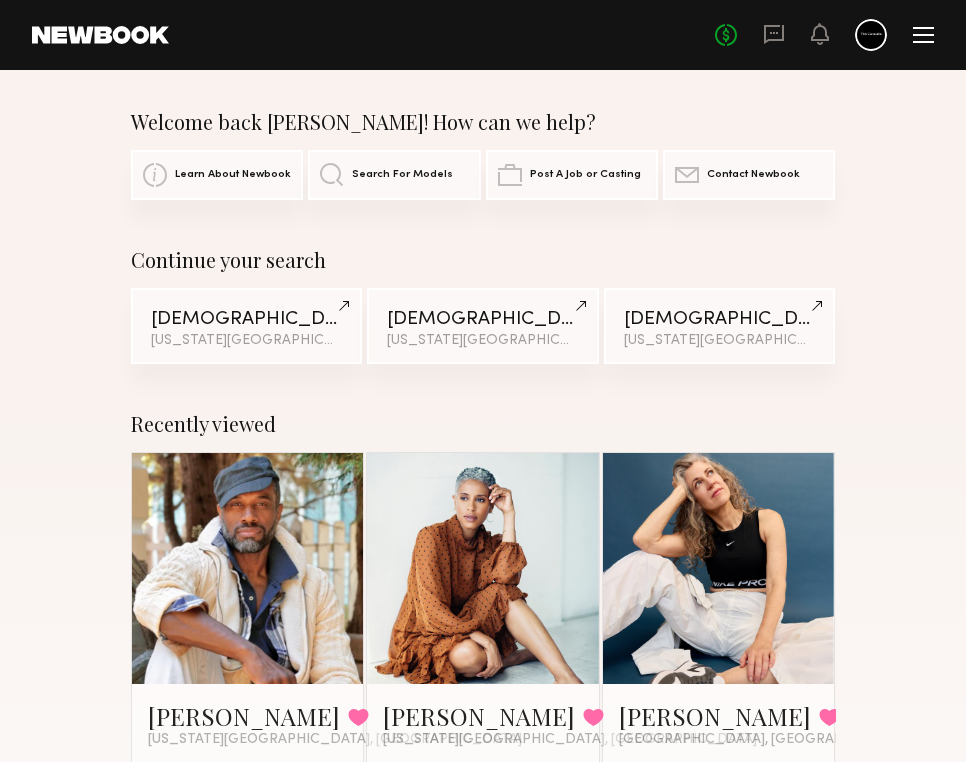 click on "Search For Models" 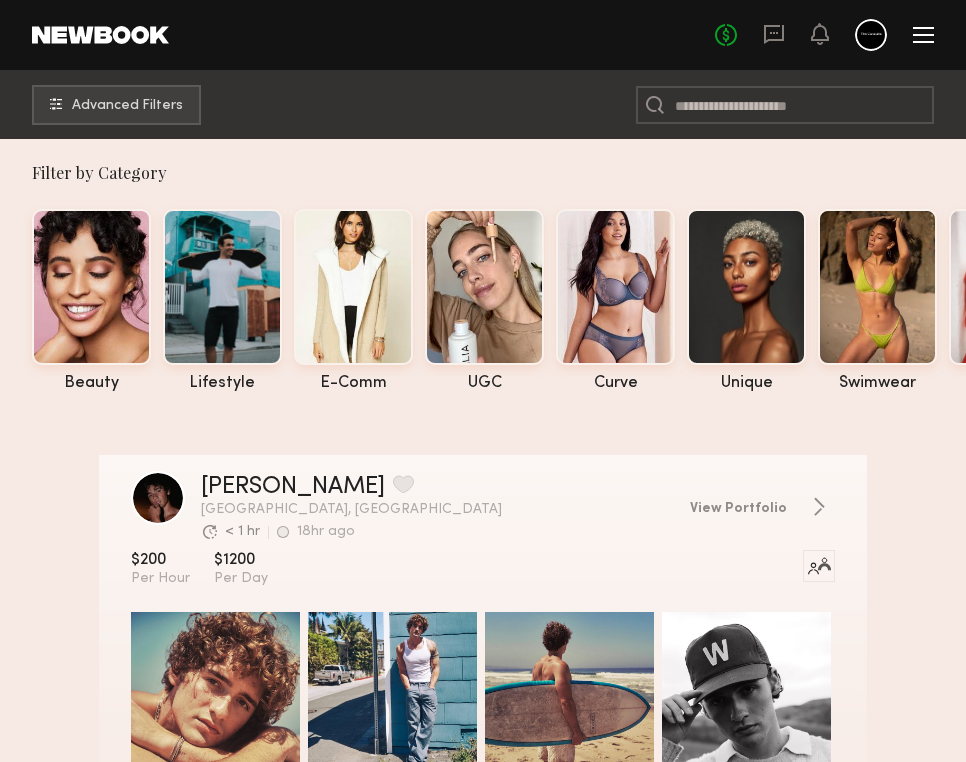 scroll, scrollTop: 45, scrollLeft: 0, axis: vertical 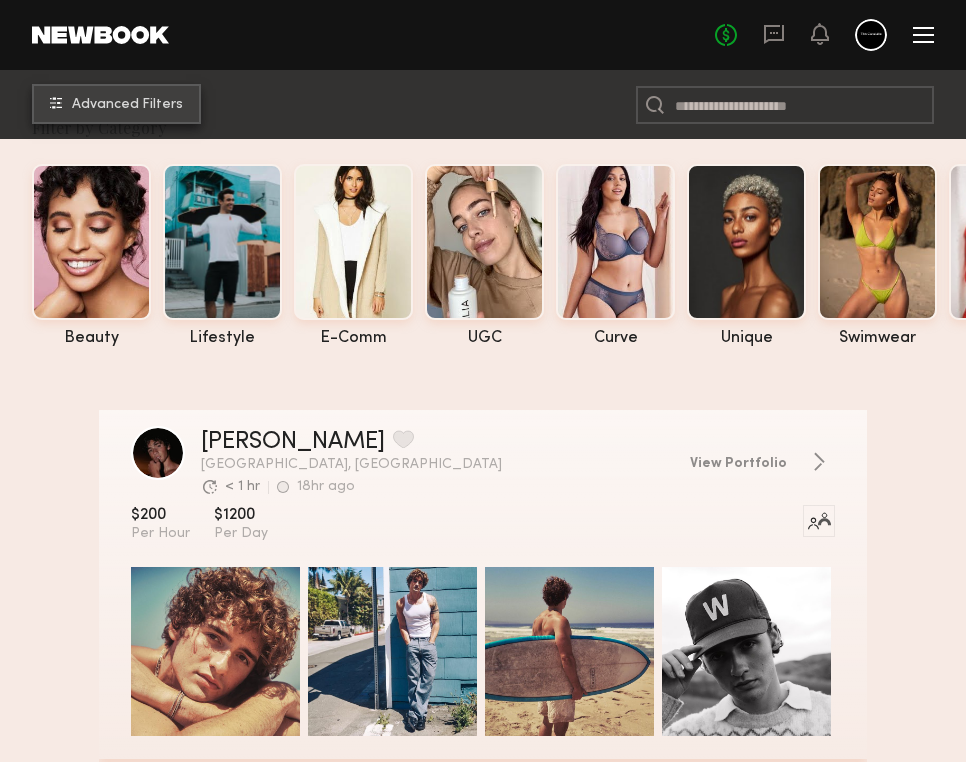 click on "Advanced Filters" 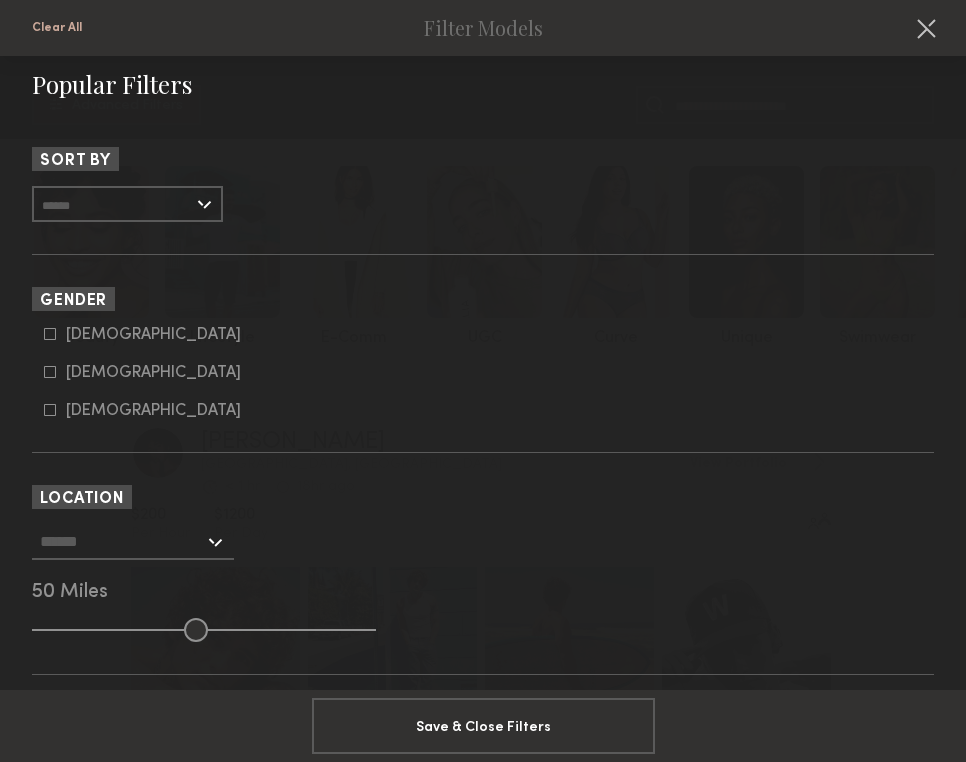 scroll, scrollTop: 294, scrollLeft: 0, axis: vertical 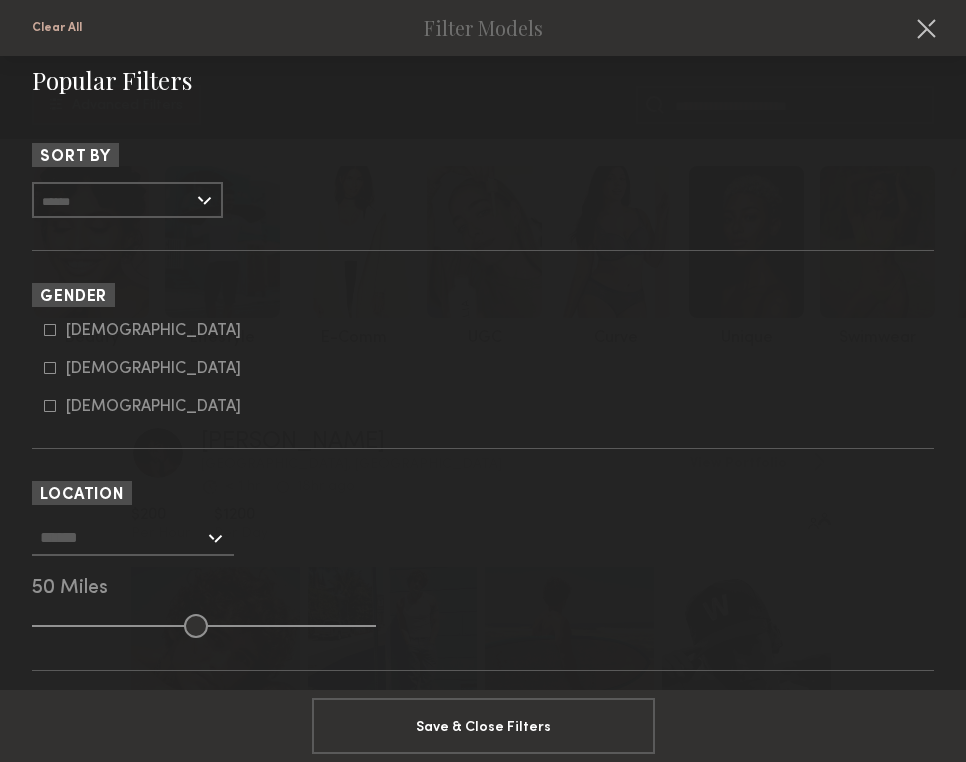 click on "Los Angeles, CA   New York City, NY   Brooklyn, NY   Chicago, IL   50 Miles" 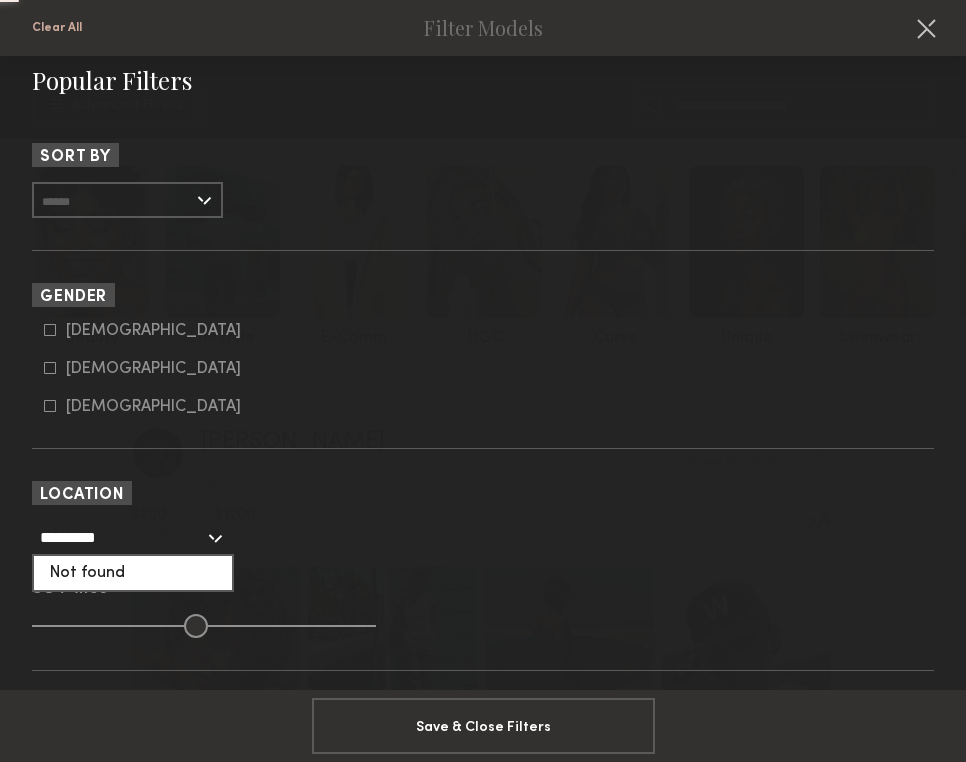 type on "**********" 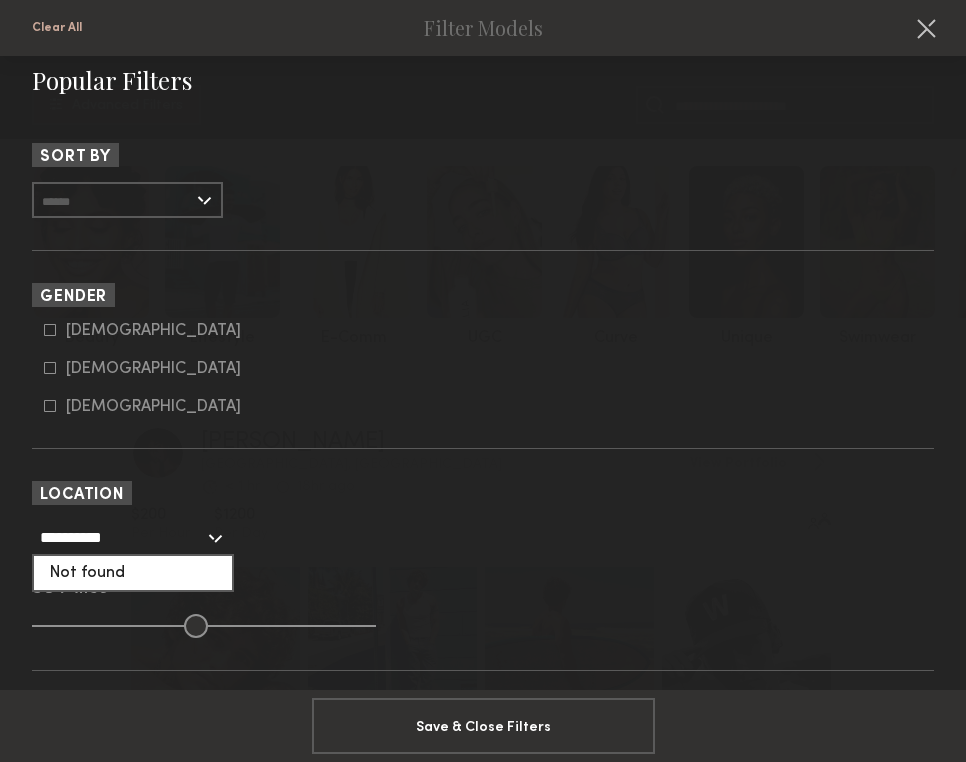 click on "**********" 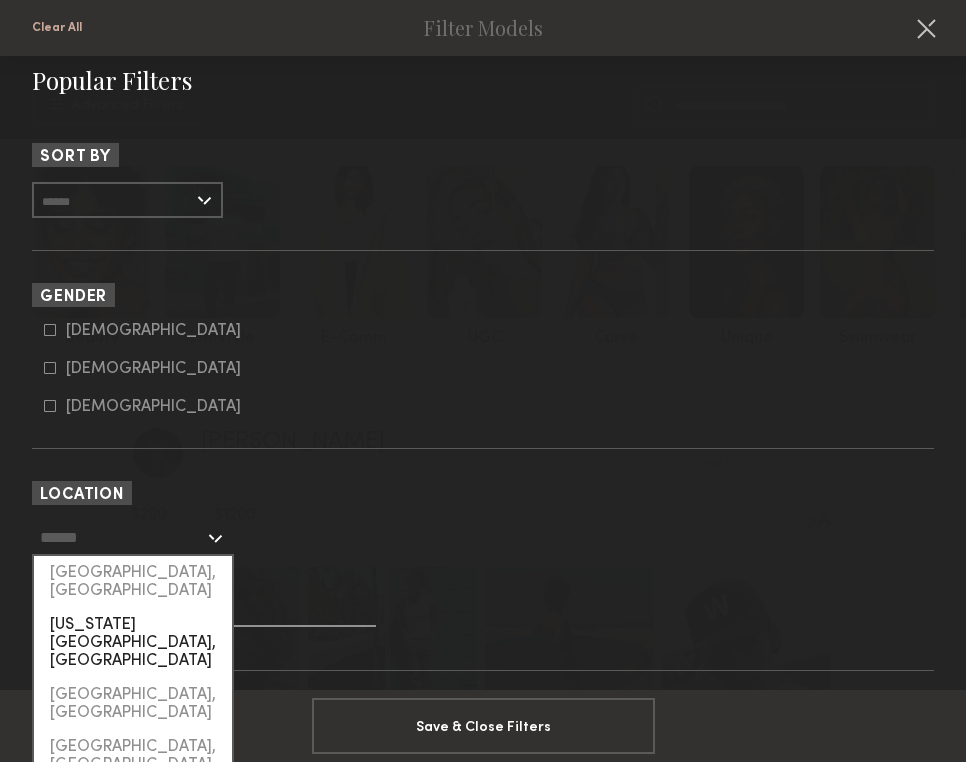click on "[US_STATE][GEOGRAPHIC_DATA], [GEOGRAPHIC_DATA]" 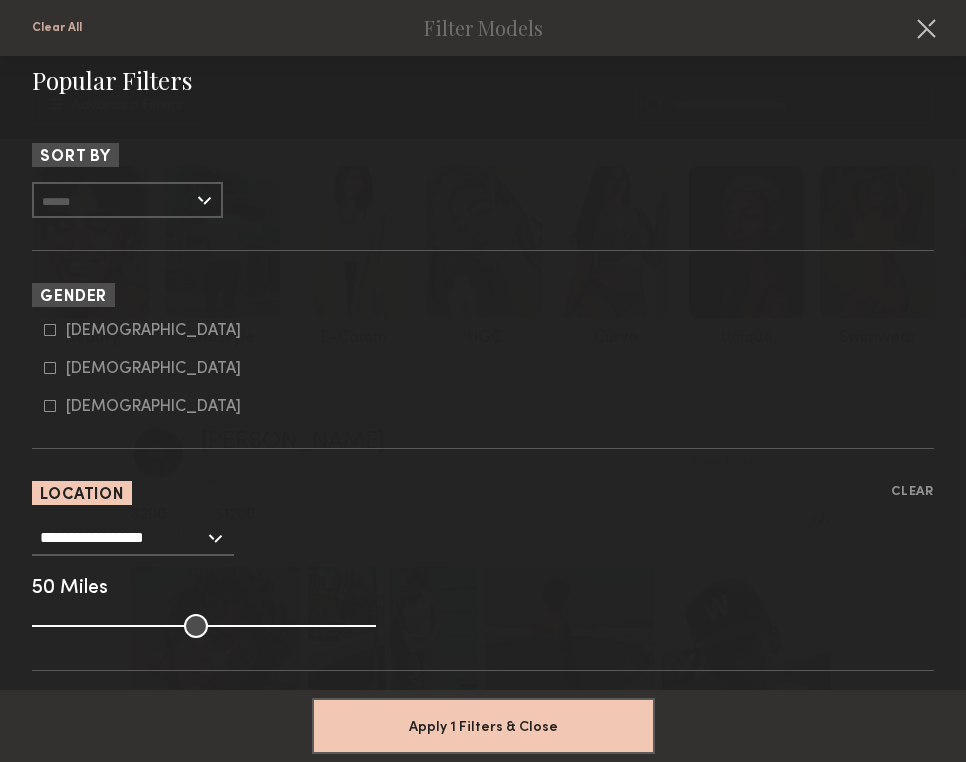 click 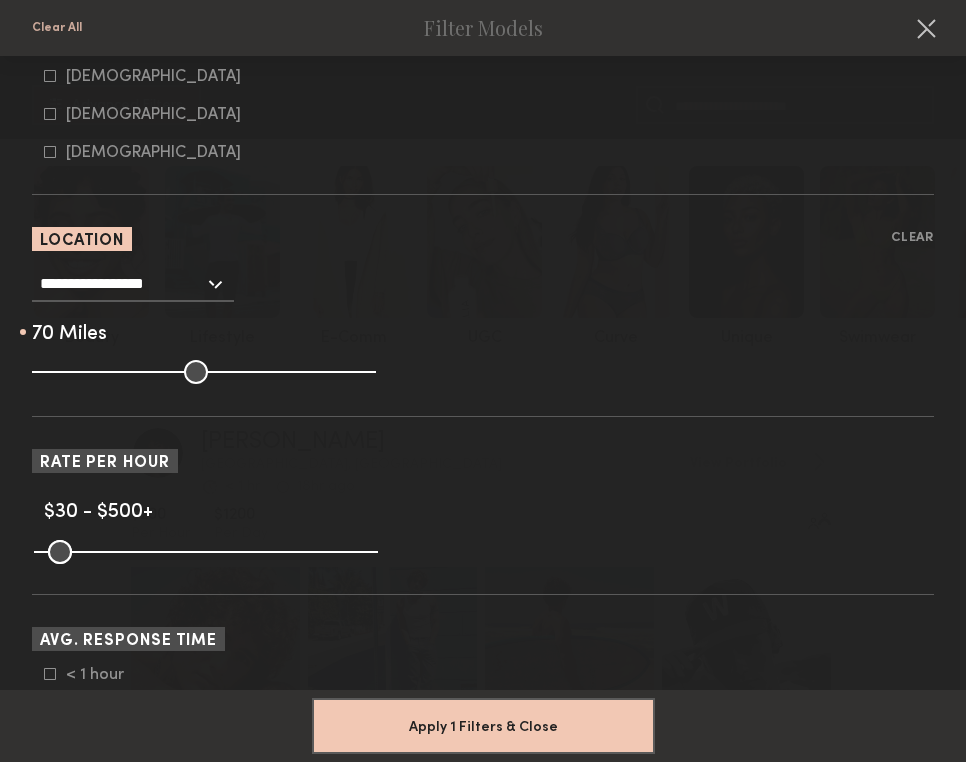 scroll, scrollTop: 550, scrollLeft: 0, axis: vertical 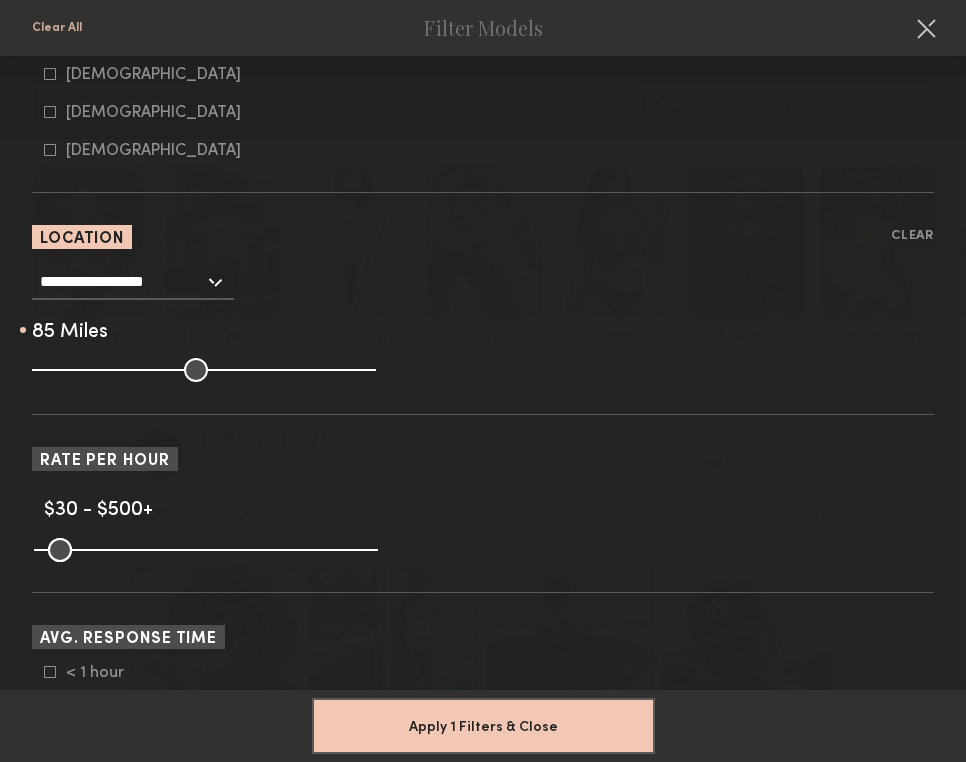 type on "**" 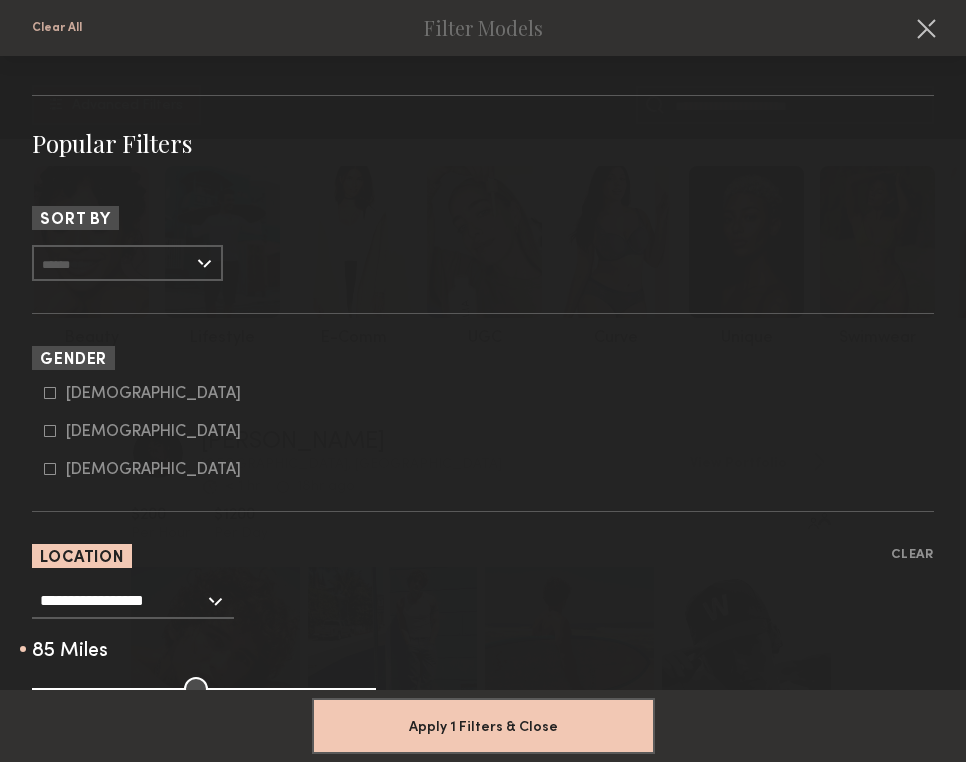 scroll, scrollTop: 0, scrollLeft: 0, axis: both 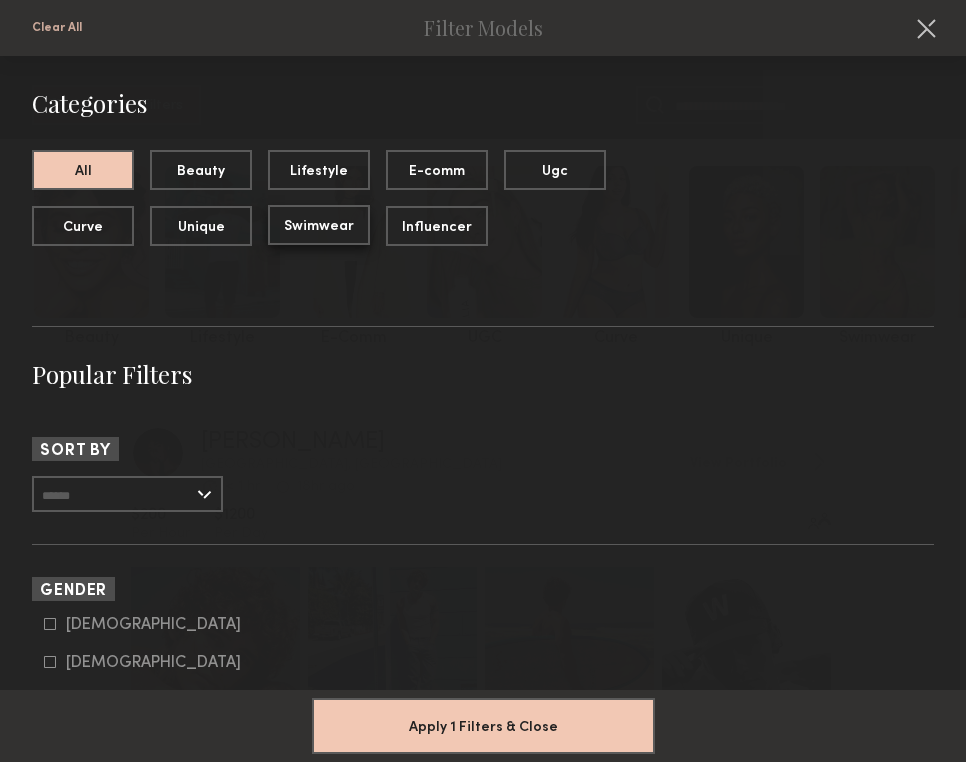 click on "Swimwear" 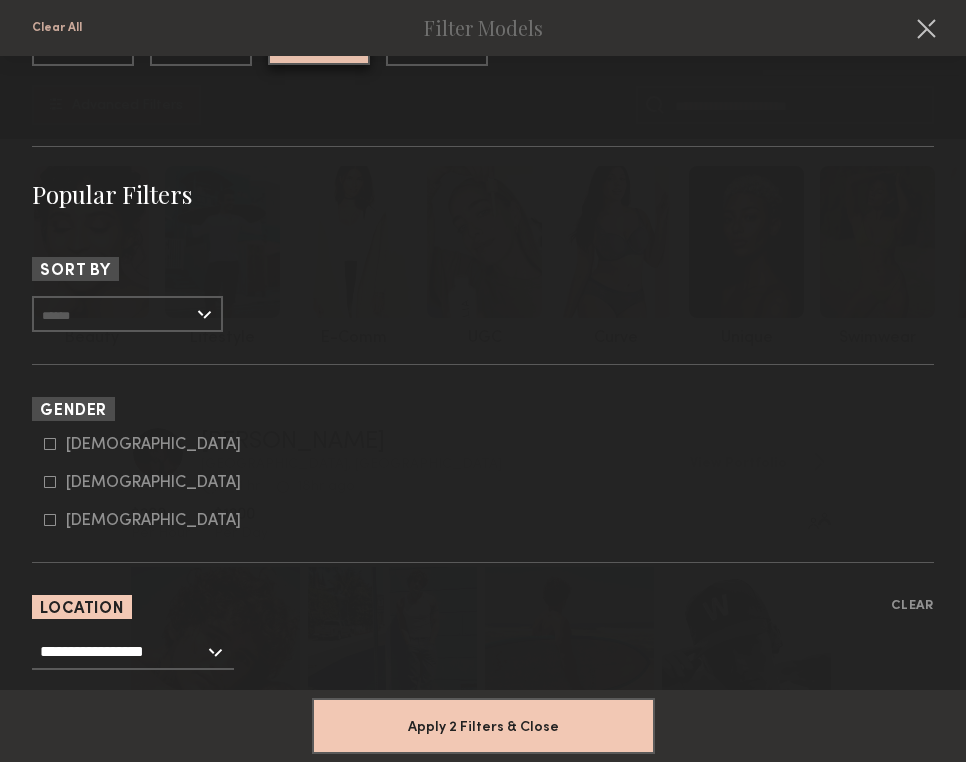scroll, scrollTop: 199, scrollLeft: 0, axis: vertical 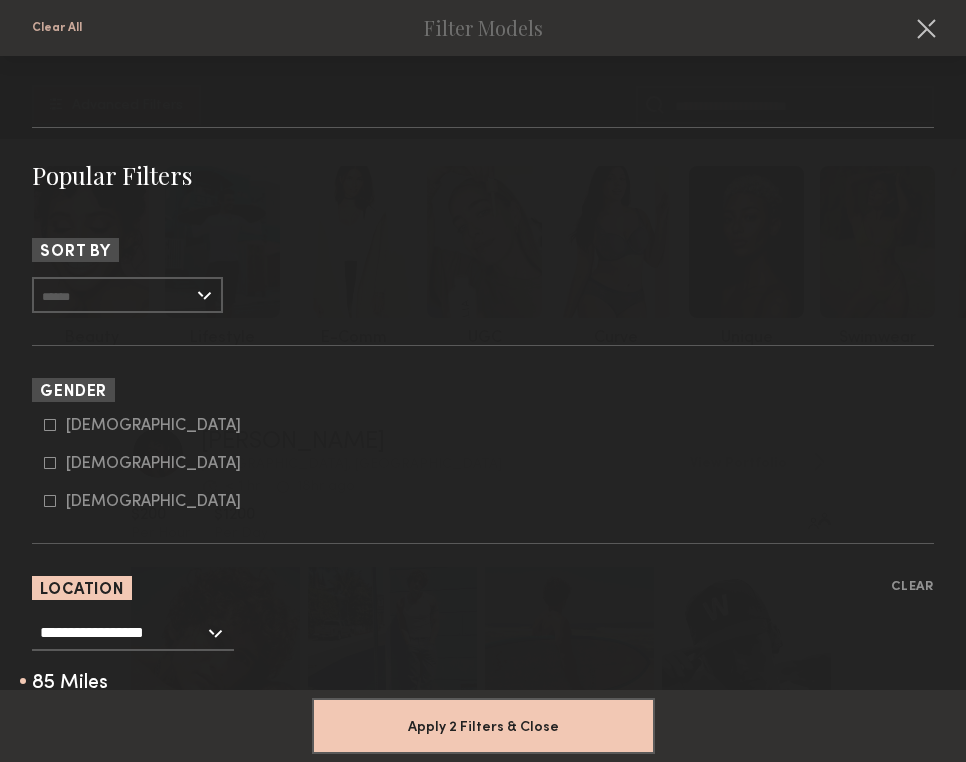 click on "Female" 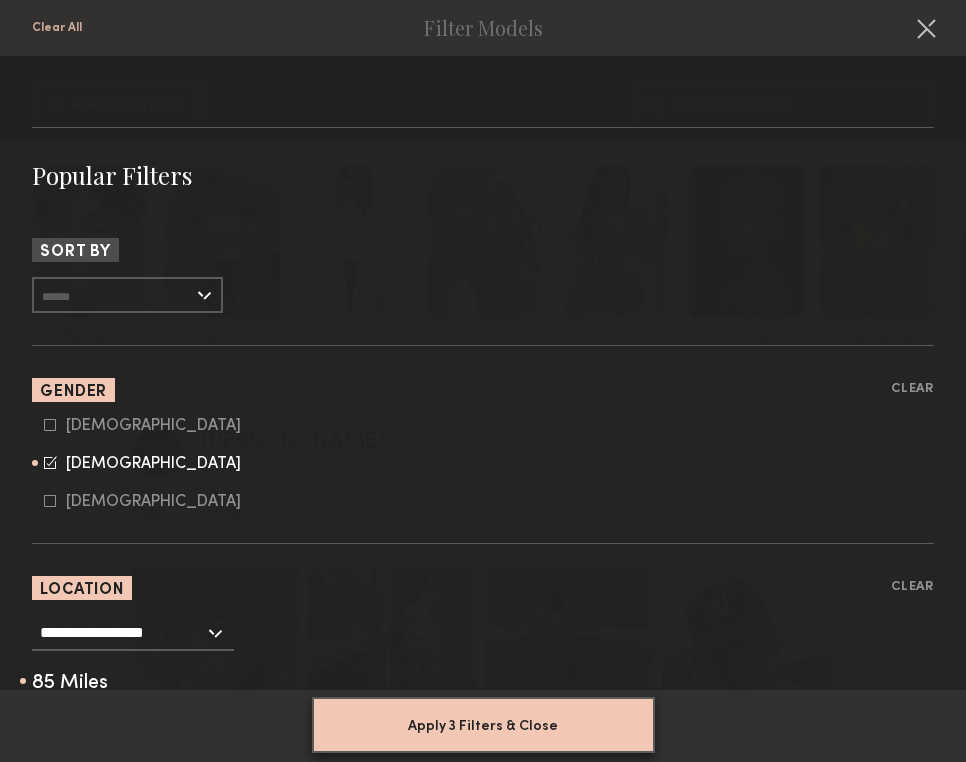 click on "Apply 3 Filters & Close" 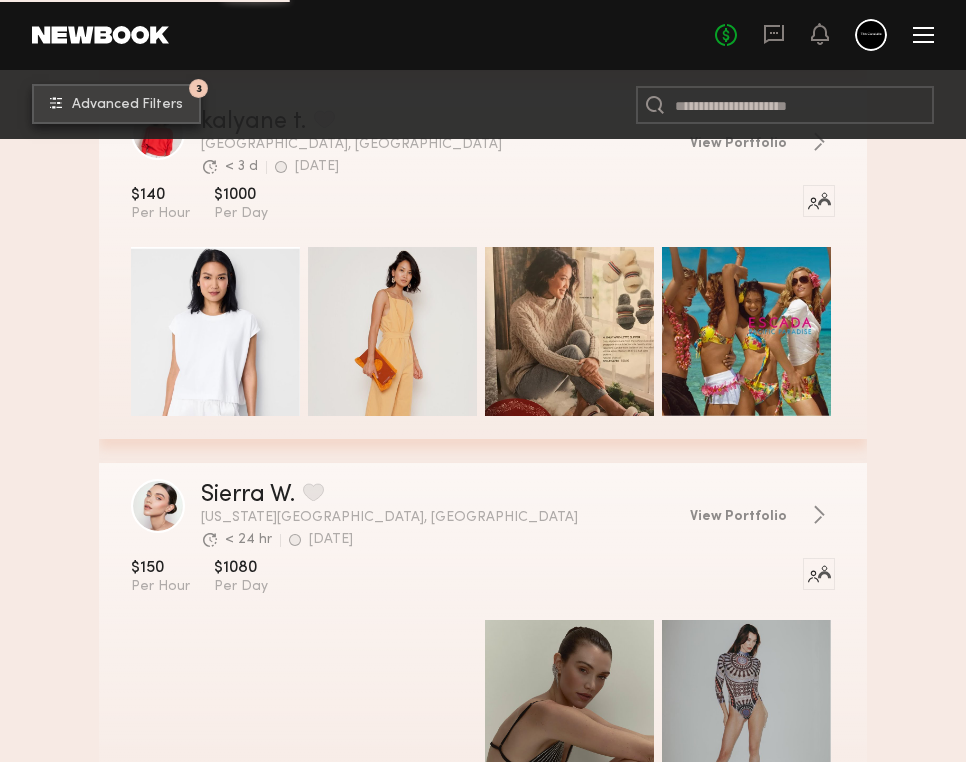 scroll, scrollTop: 3649, scrollLeft: 0, axis: vertical 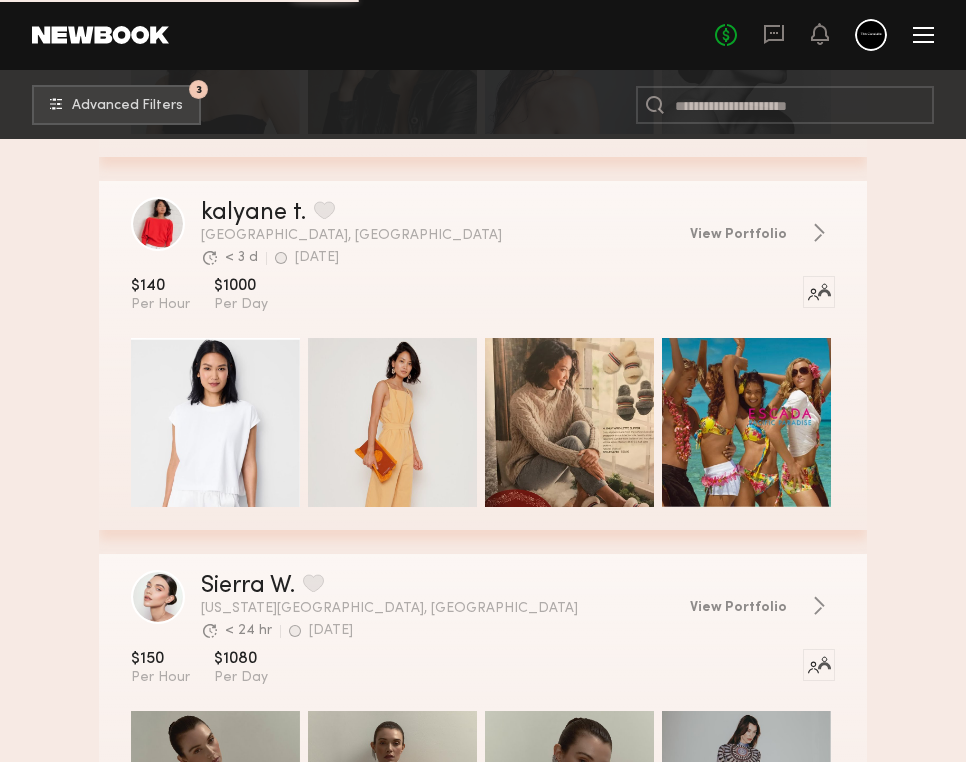 click on "Avg. request  response time < 3 d 5d ago Last Online" 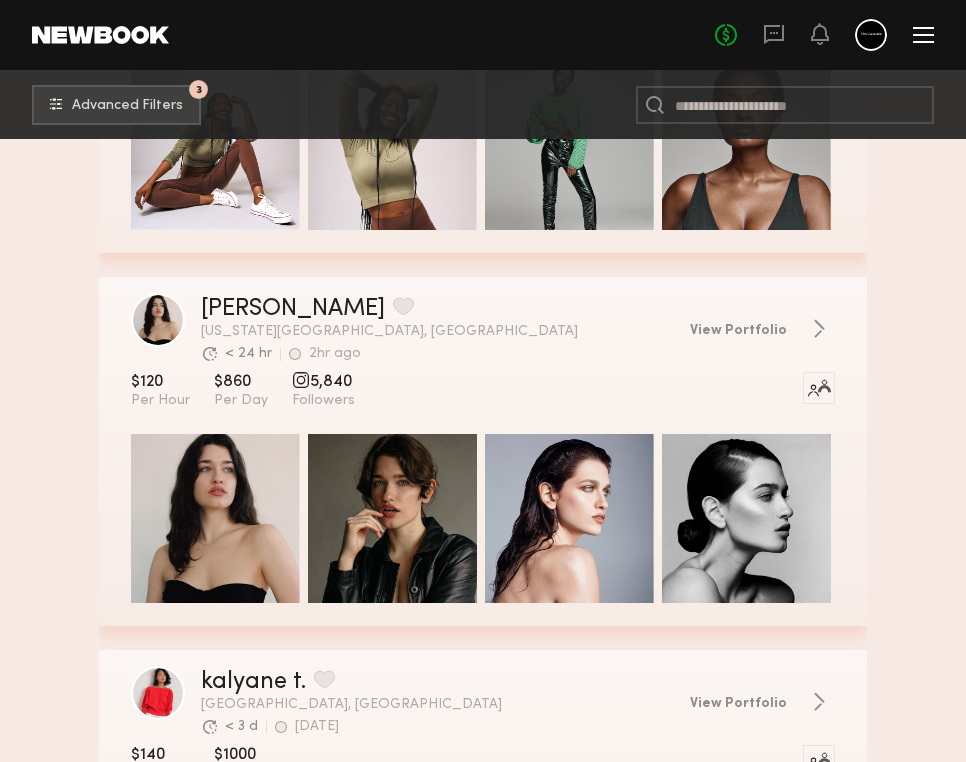 scroll, scrollTop: 3178, scrollLeft: 0, axis: vertical 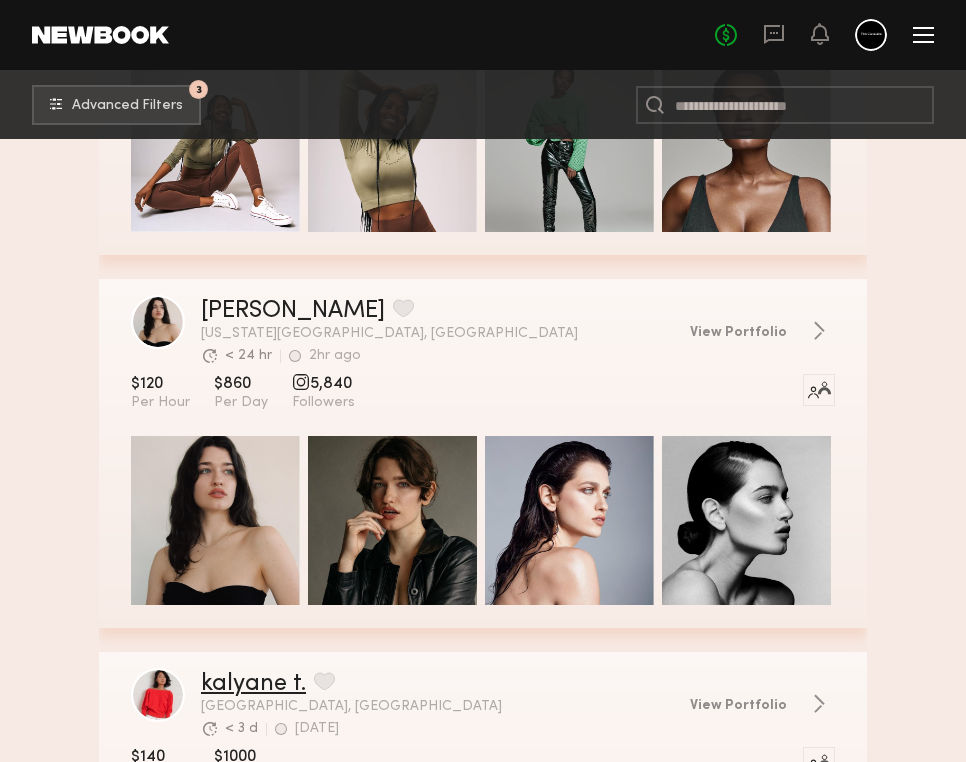 click on "kalyane t." 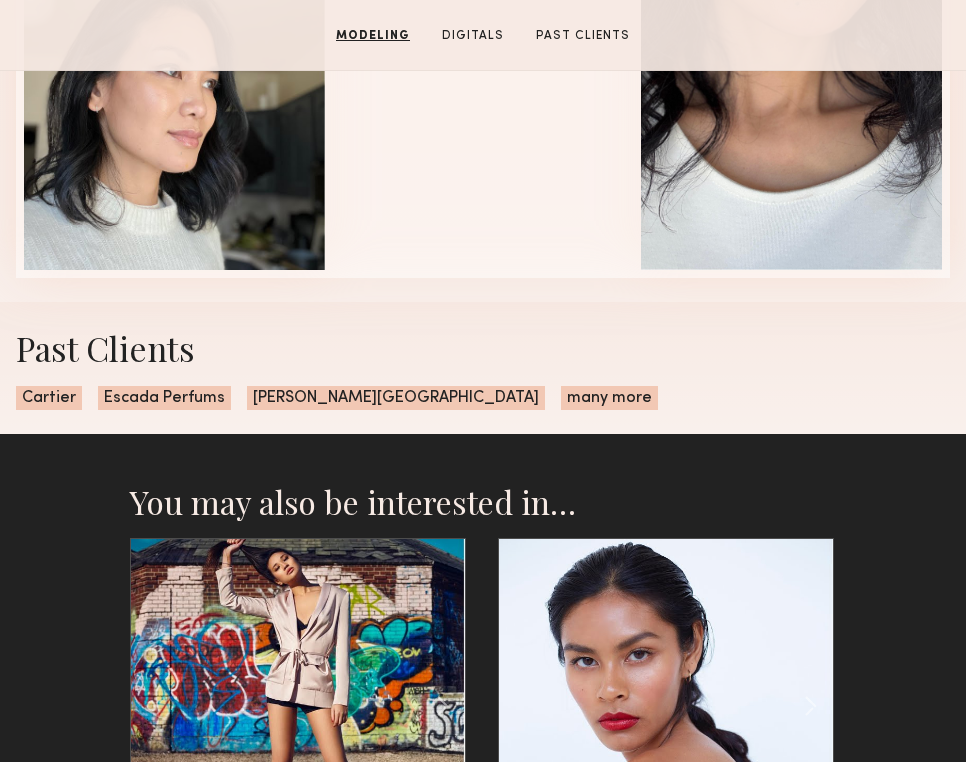 scroll, scrollTop: 2368, scrollLeft: 0, axis: vertical 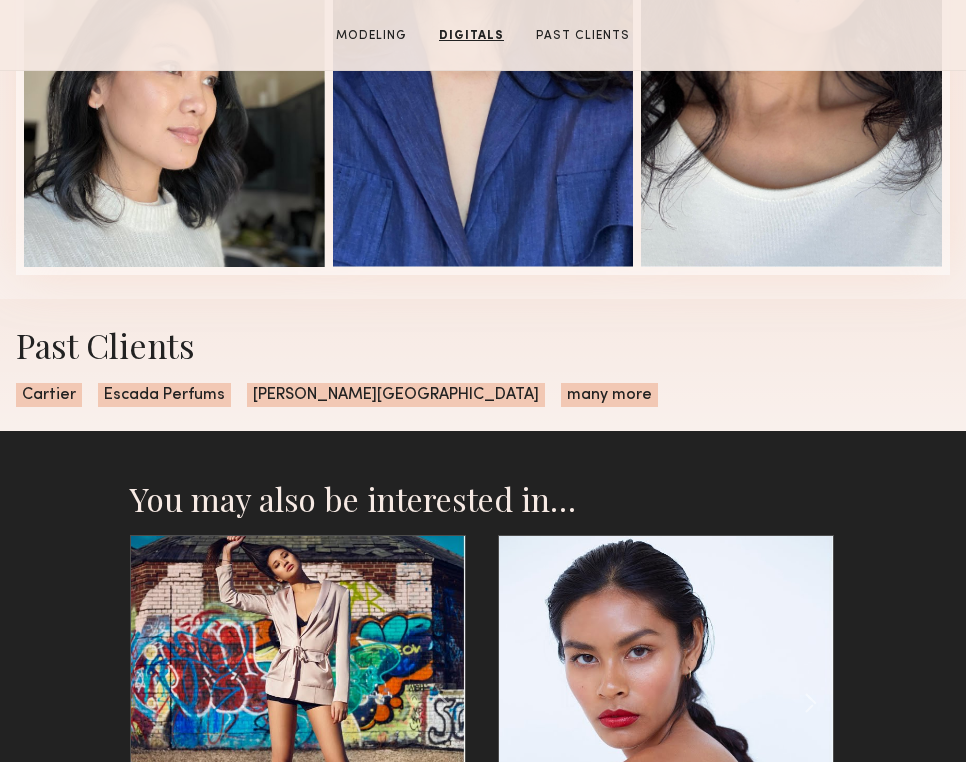 click on "Past Clients" at bounding box center [483, 345] 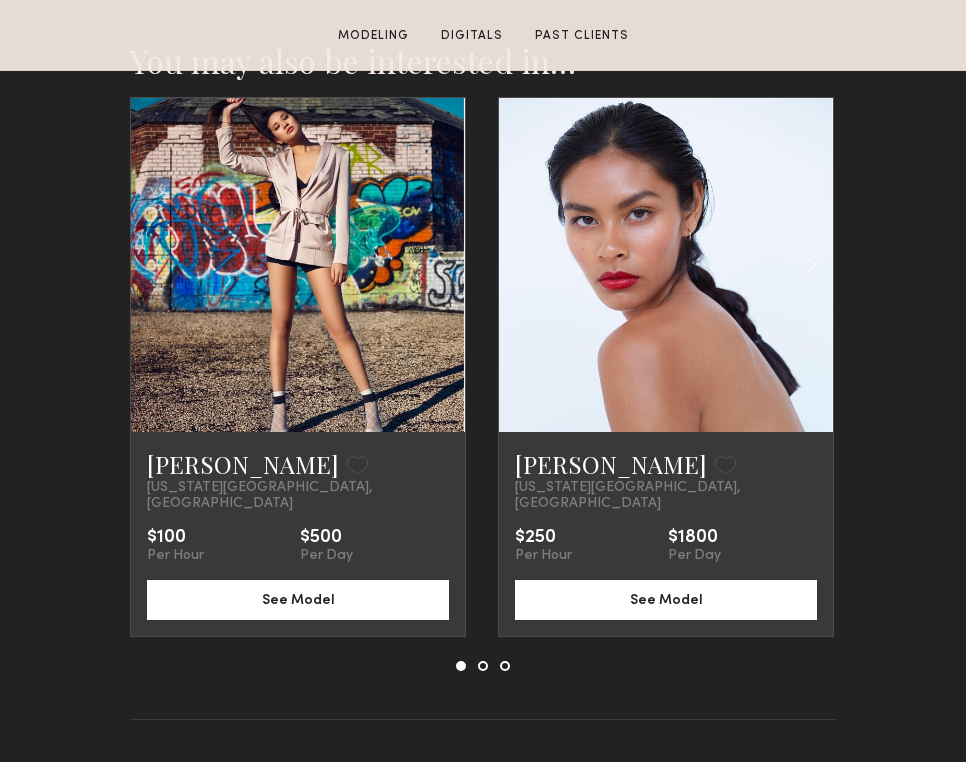 scroll, scrollTop: 2847, scrollLeft: 0, axis: vertical 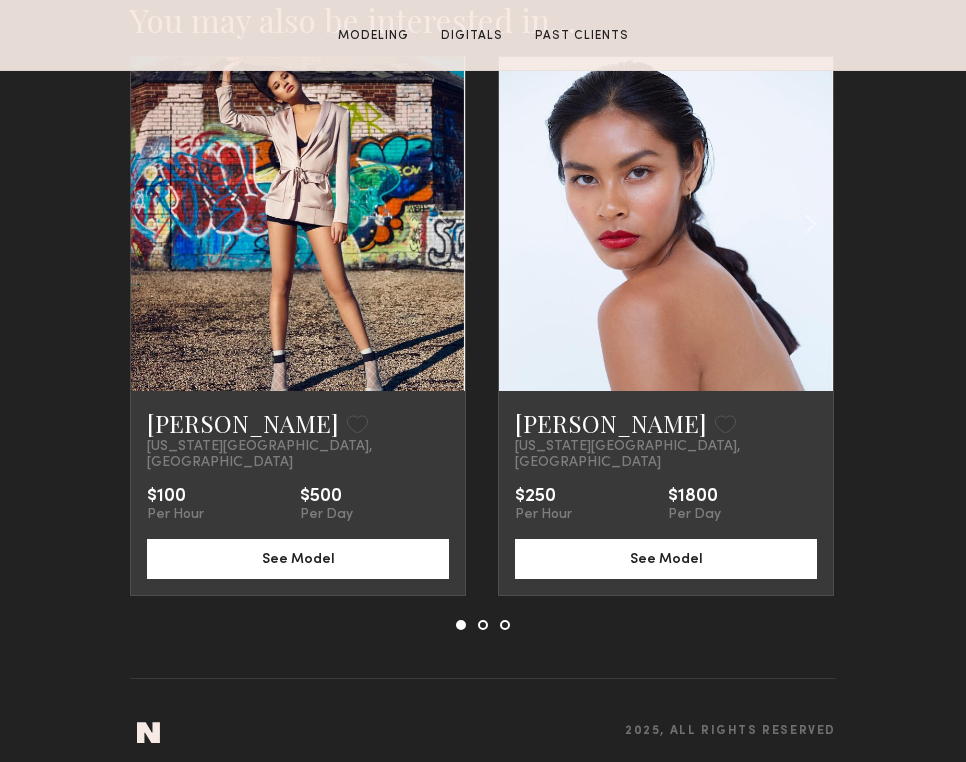 click on "You may also be interested in…   [PERSON_NAME]  Favorite  [US_STATE][GEOGRAPHIC_DATA], [GEOGRAPHIC_DATA]   $100  Per Hour  $500  Per Day See Model  [PERSON_NAME]  Favorite  [US_STATE][GEOGRAPHIC_DATA], [GEOGRAPHIC_DATA]   $250  Per Hour  $1800  Per Day See Model  [PERSON_NAME]  Favorite  [US_STATE][GEOGRAPHIC_DATA], [GEOGRAPHIC_DATA]   $125  Per Hour  $900  Per Day See Model  Yuqi L.  Favorite  [US_STATE][GEOGRAPHIC_DATA], [GEOGRAPHIC_DATA]   $150  Per Hour  $1200  Per Day See Model  [PERSON_NAME]  Favorite  [GEOGRAPHIC_DATA], [GEOGRAPHIC_DATA]   $125  Per Hour  $900  Per Day See Model  [PERSON_NAME]  Favorite  [US_STATE][GEOGRAPHIC_DATA], [GEOGRAPHIC_DATA]   $100  Per Hour  $500  Per Day See Model  [PERSON_NAME]  Favorite  [US_STATE][GEOGRAPHIC_DATA], [GEOGRAPHIC_DATA]   $250  Per Hour  $1800  Per Day See Model  [PERSON_NAME]  Favorite  [US_STATE][GEOGRAPHIC_DATA], [GEOGRAPHIC_DATA]   $100  Per Hour  $500  Per Day See Model  [PERSON_NAME]  Favorite  [US_STATE][GEOGRAPHIC_DATA], [GEOGRAPHIC_DATA]   $250  Per Hour  $1800  Per Day See Model  [PERSON_NAME]  Favorite  [US_STATE][GEOGRAPHIC_DATA], [GEOGRAPHIC_DATA]   $125  Per Hour  $900  Per Day See Model 2025, all rights reserved" 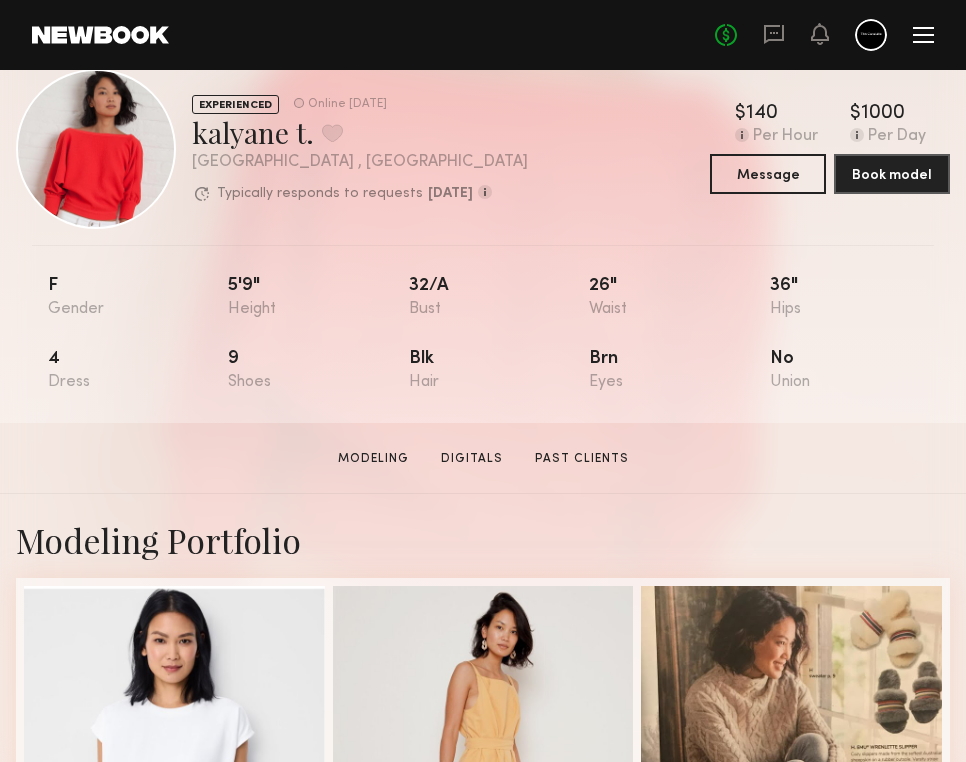 scroll, scrollTop: 27, scrollLeft: 0, axis: vertical 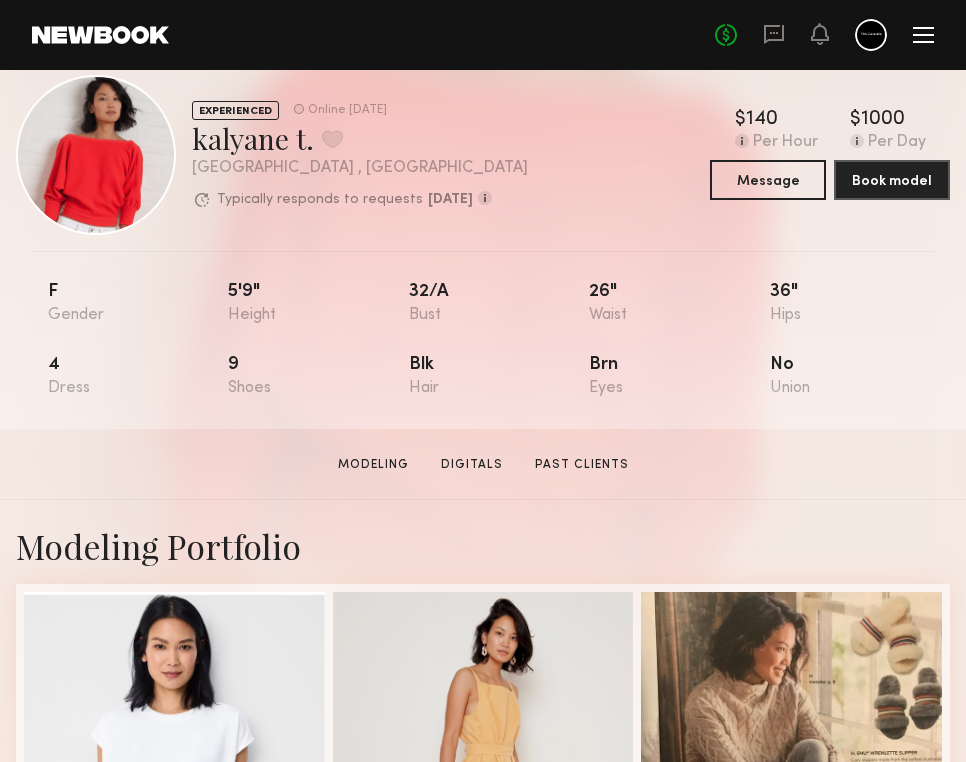 click 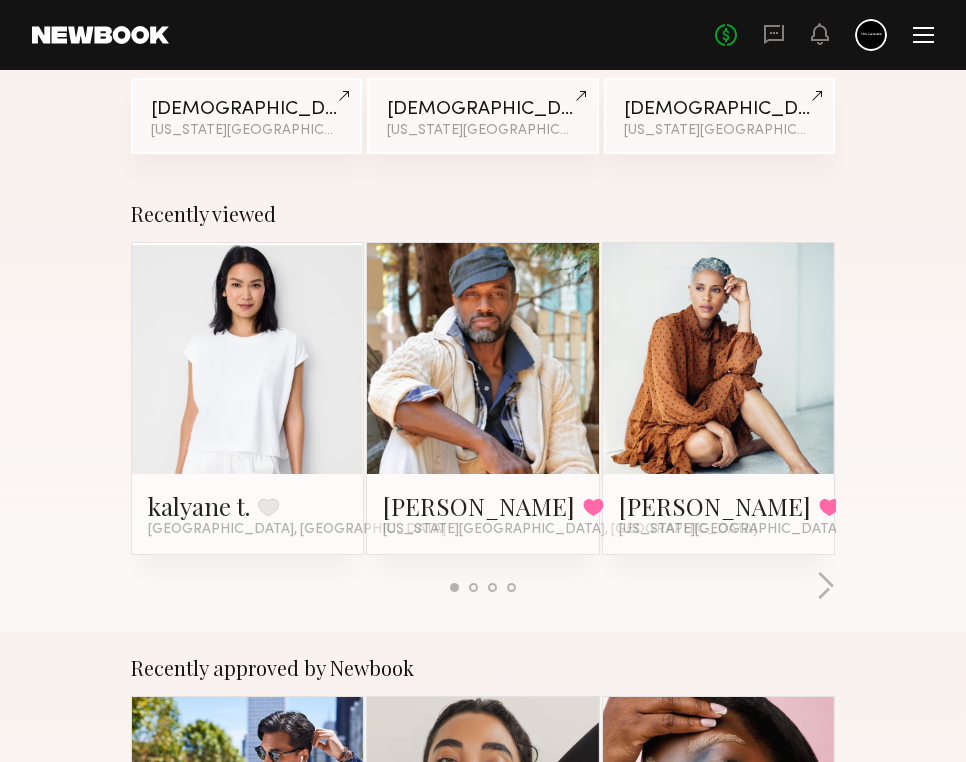 scroll, scrollTop: 284, scrollLeft: 0, axis: vertical 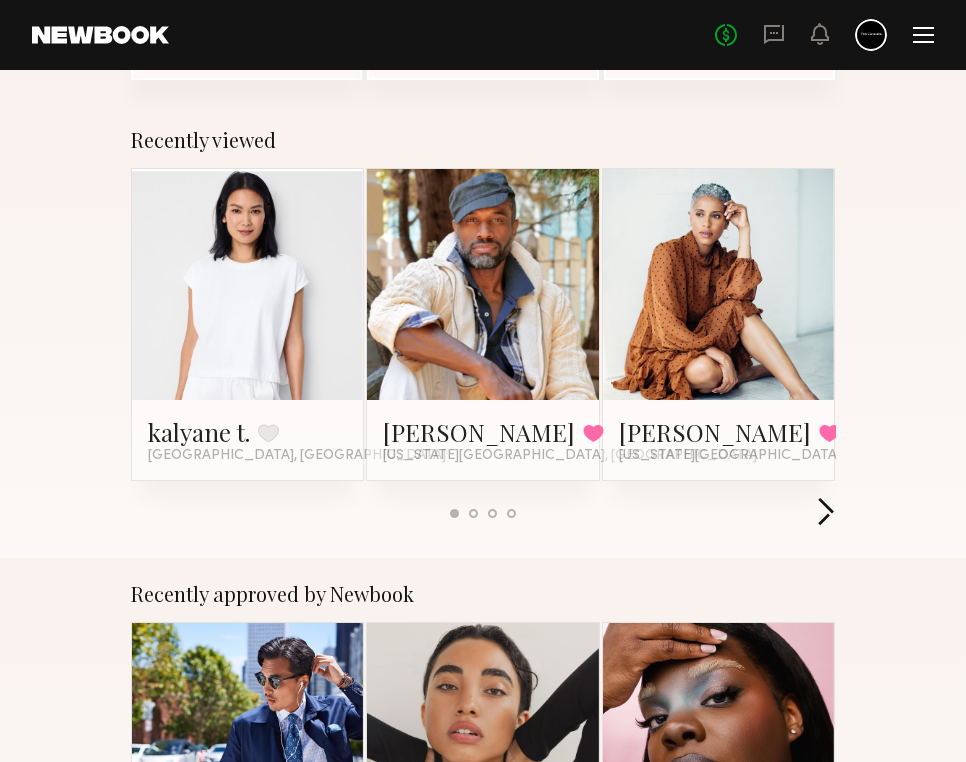 click 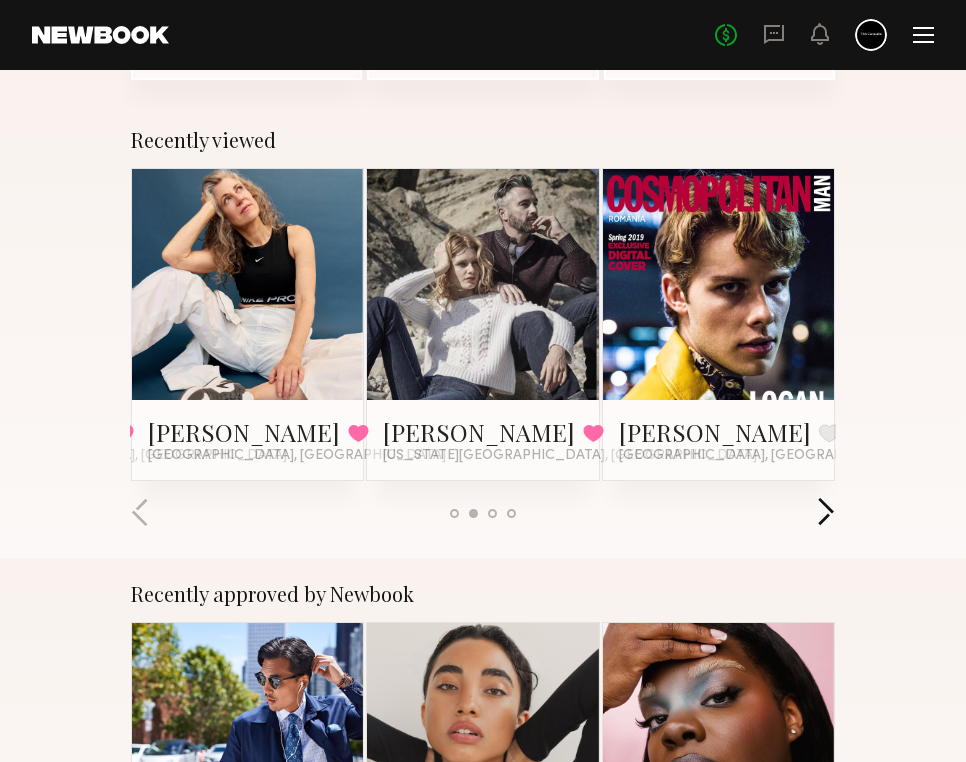 click 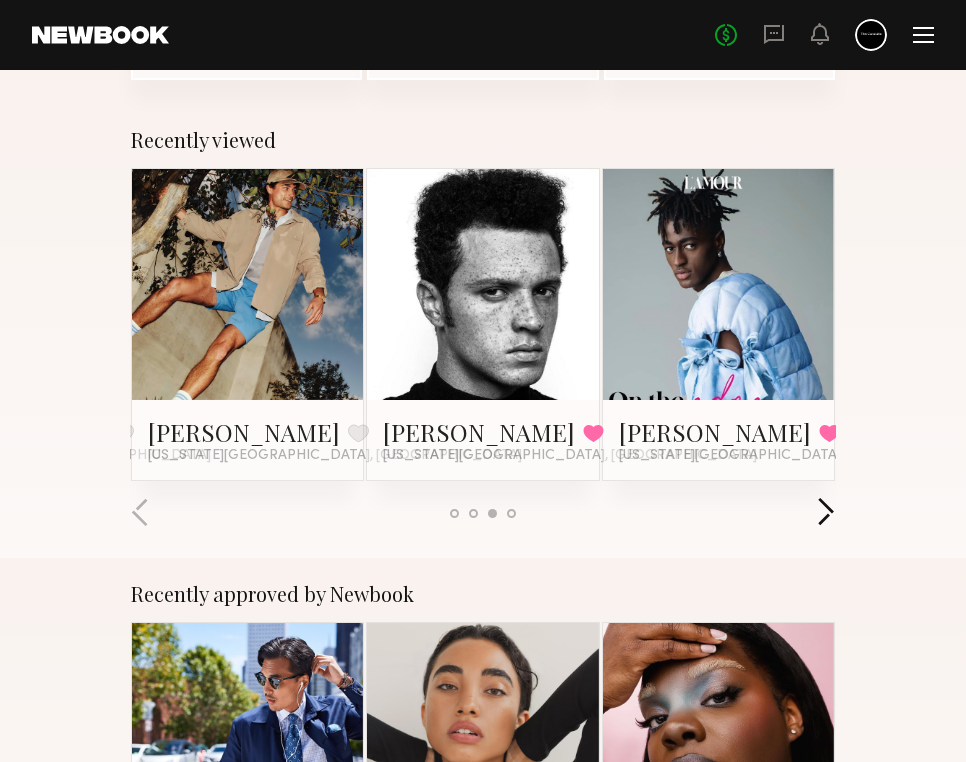 click 